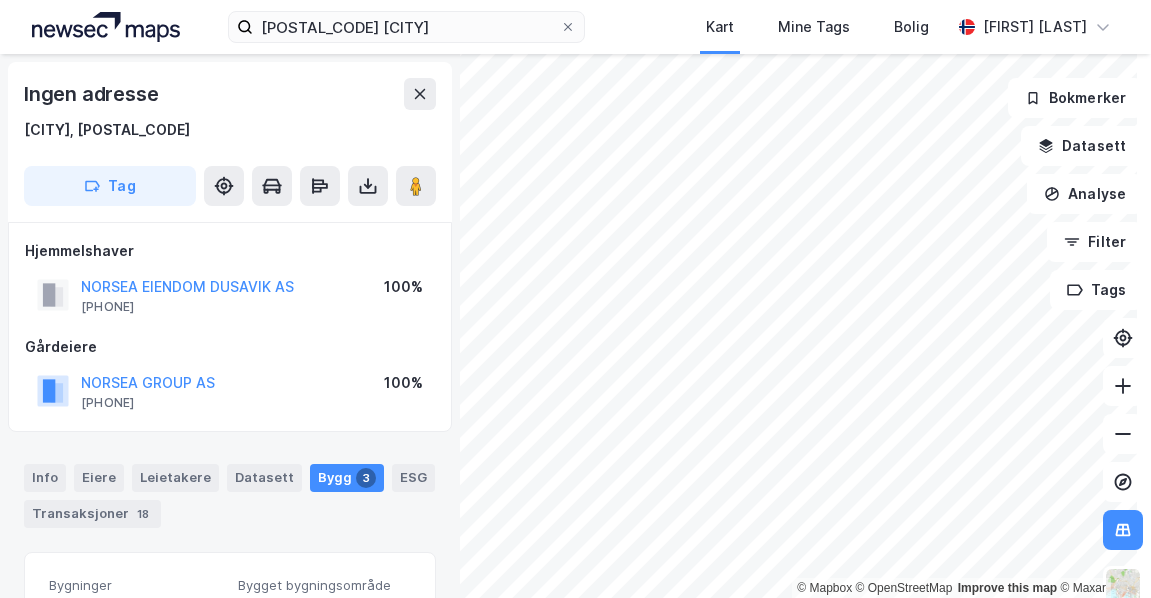 scroll, scrollTop: 0, scrollLeft: 0, axis: both 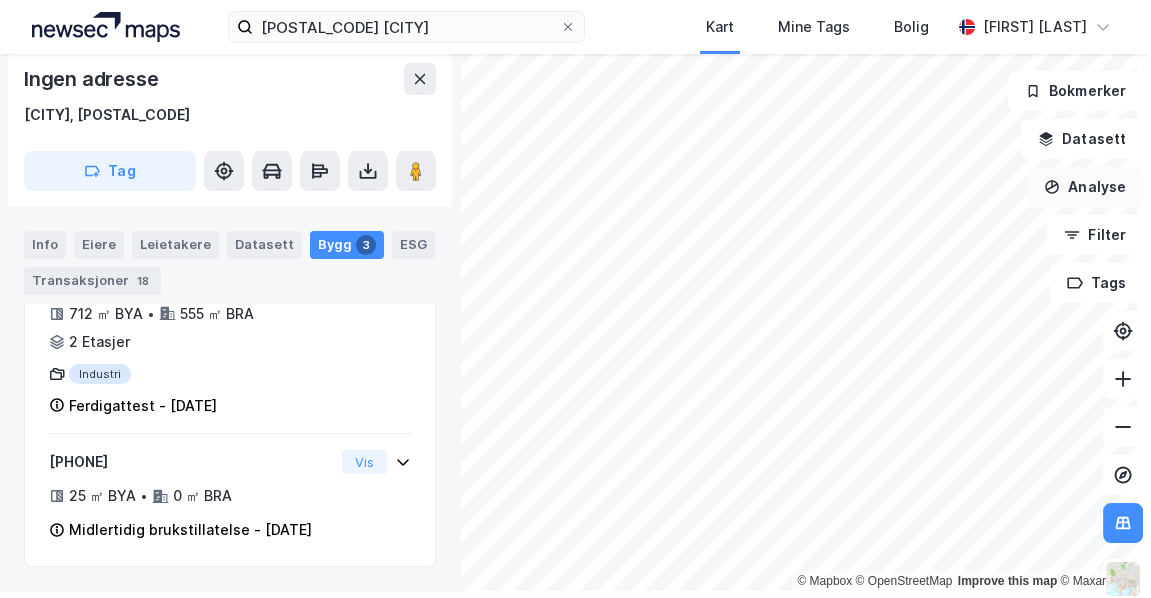 click on "Analyse" at bounding box center (1085, 187) 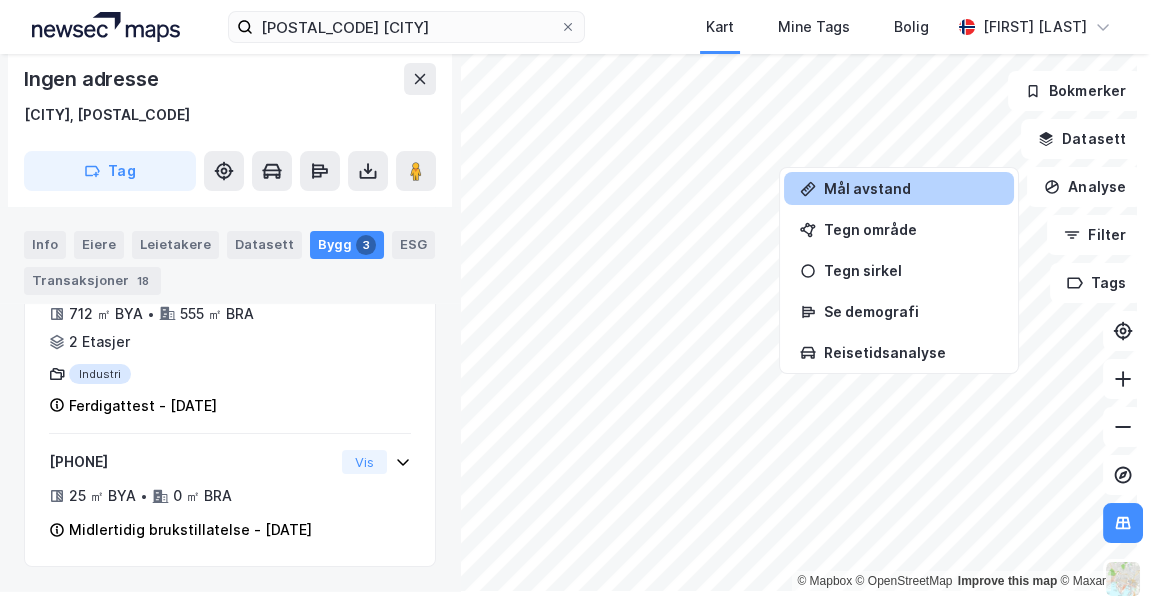 click on "Mål avstand" at bounding box center [911, 188] 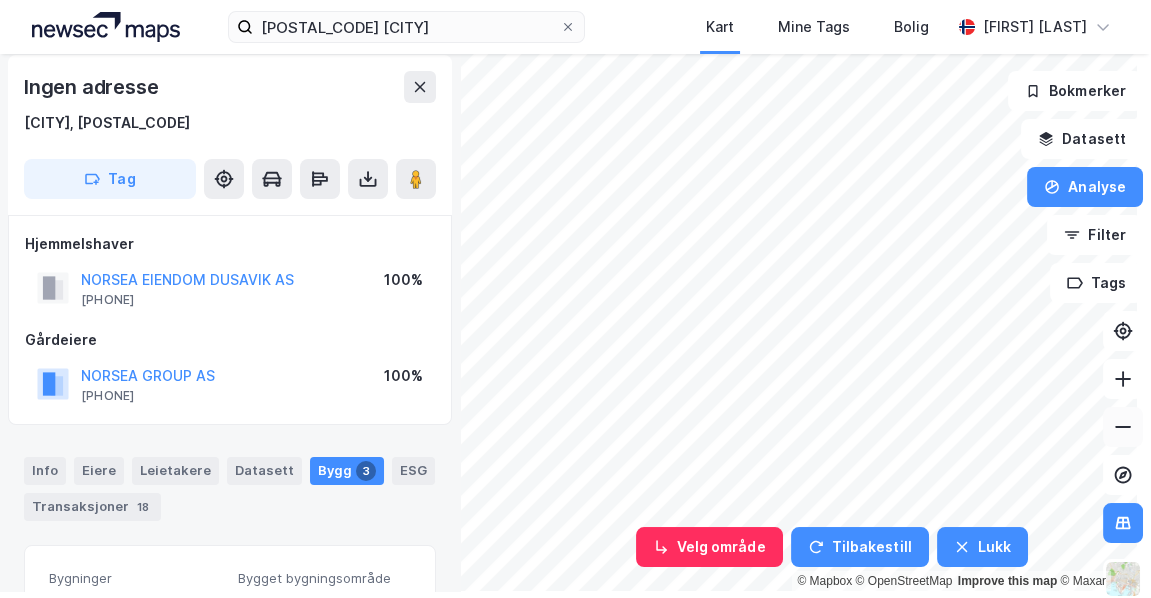 click 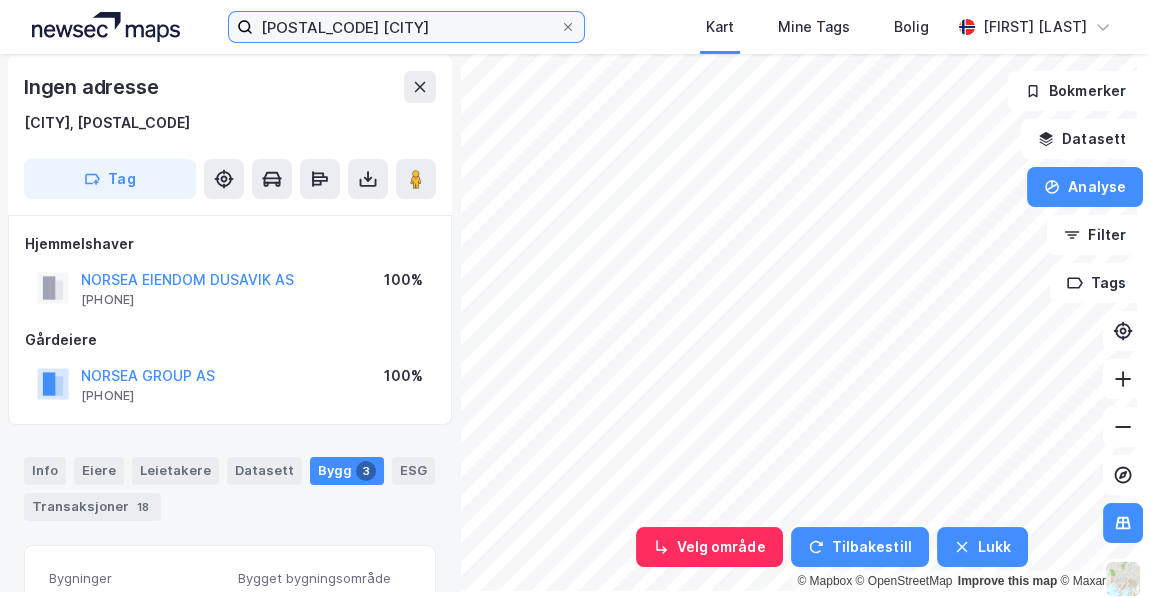 click on "[POSTAL_CODE] [CITY]" at bounding box center [406, 27] 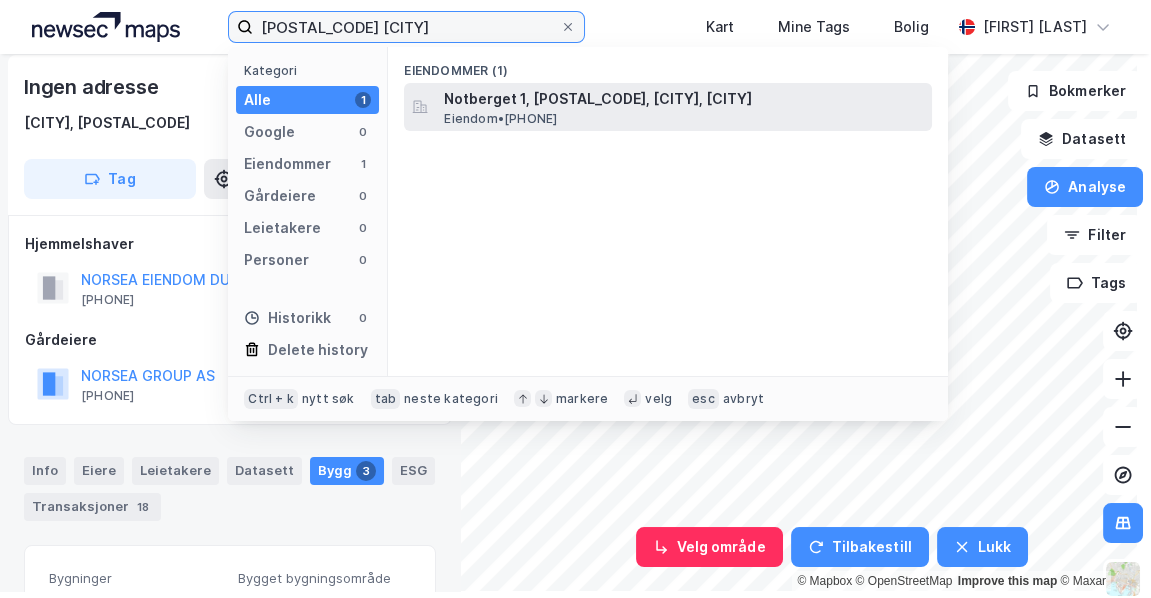 type on "[POSTAL_CODE] [CITY]" 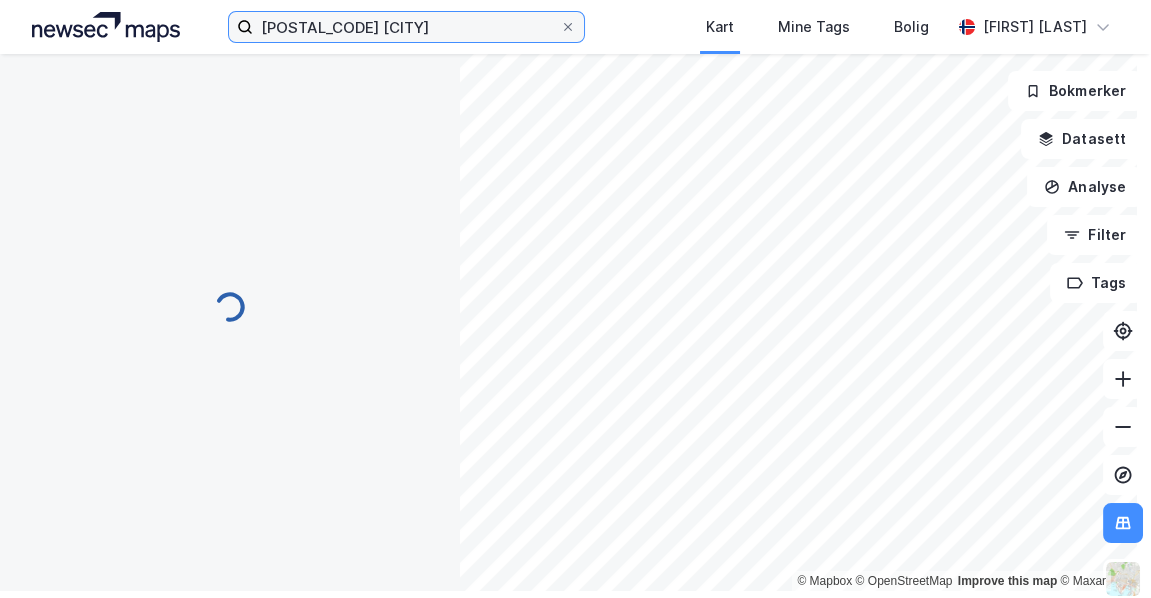 scroll, scrollTop: 620, scrollLeft: 0, axis: vertical 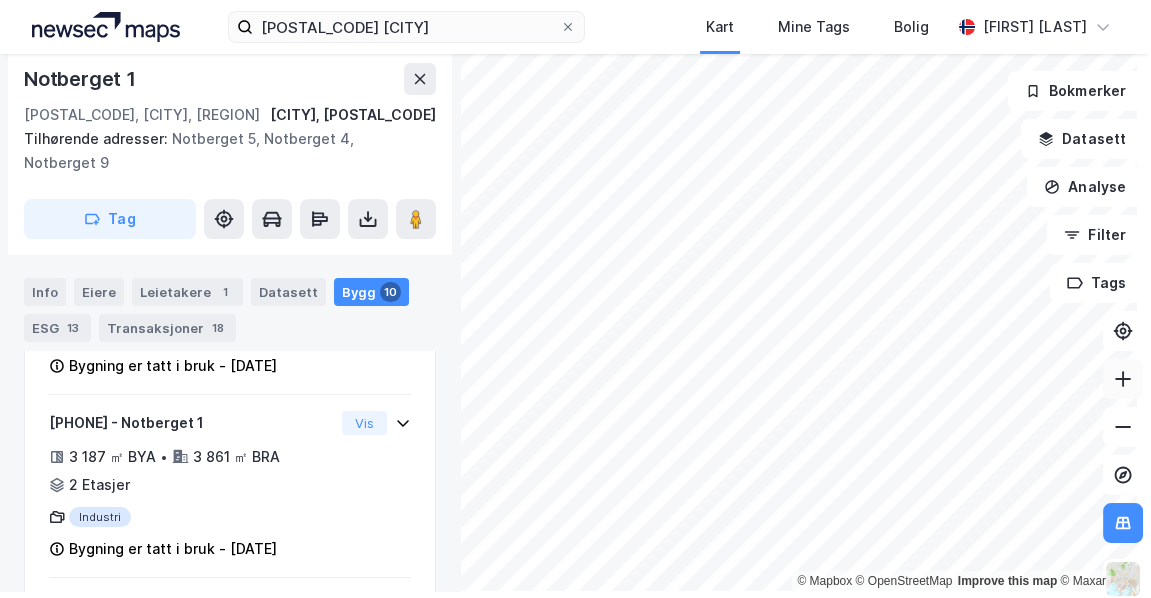 click 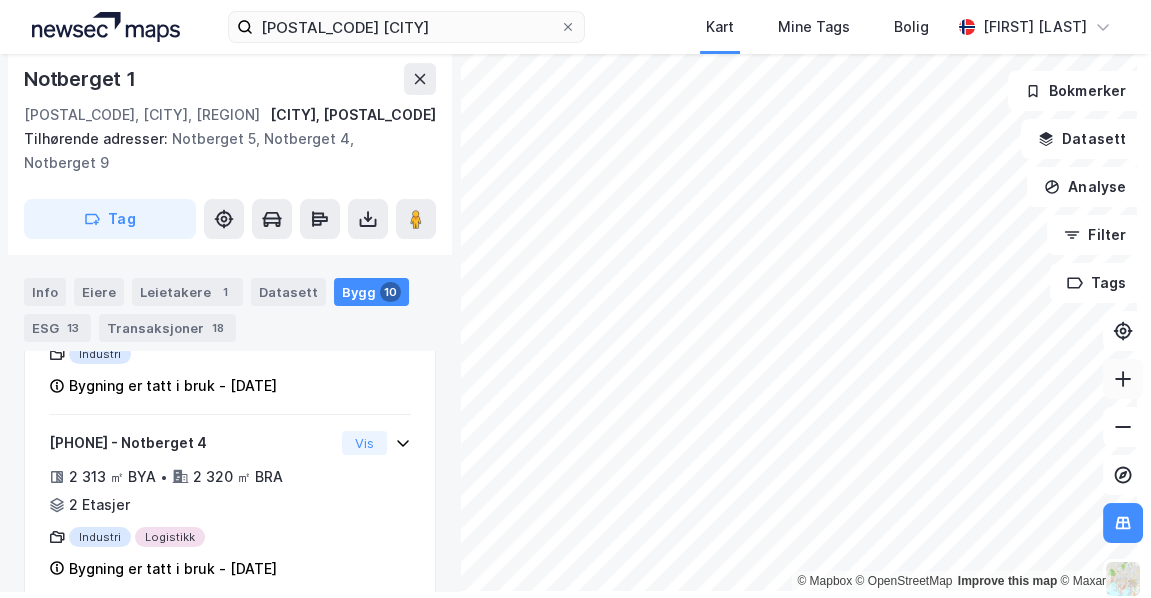 scroll, scrollTop: 783, scrollLeft: 0, axis: vertical 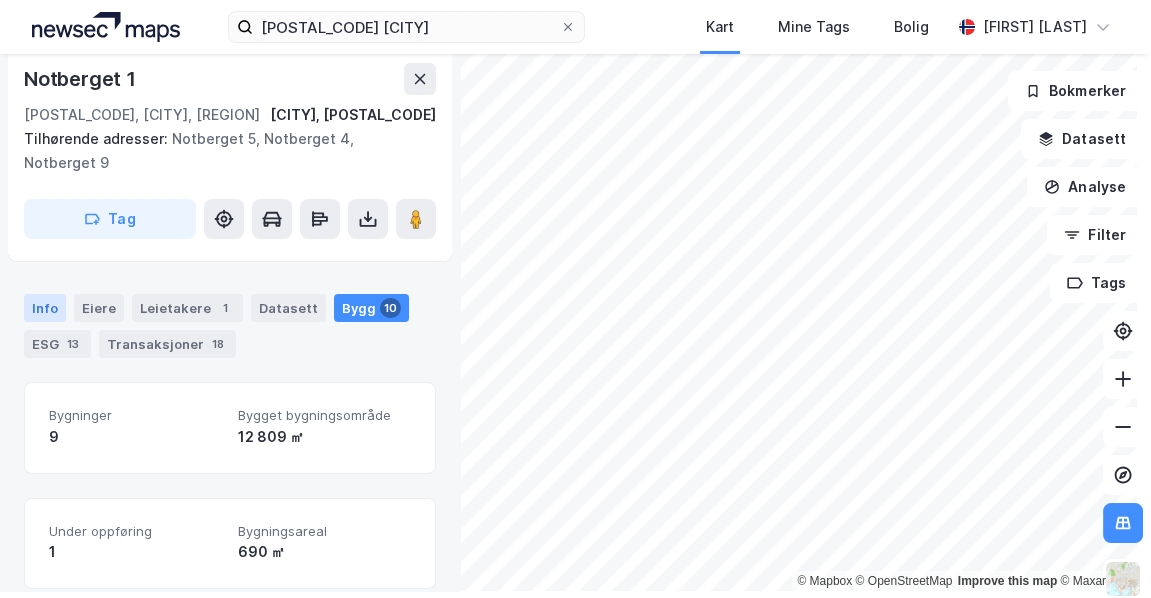 click on "Info" at bounding box center [45, 308] 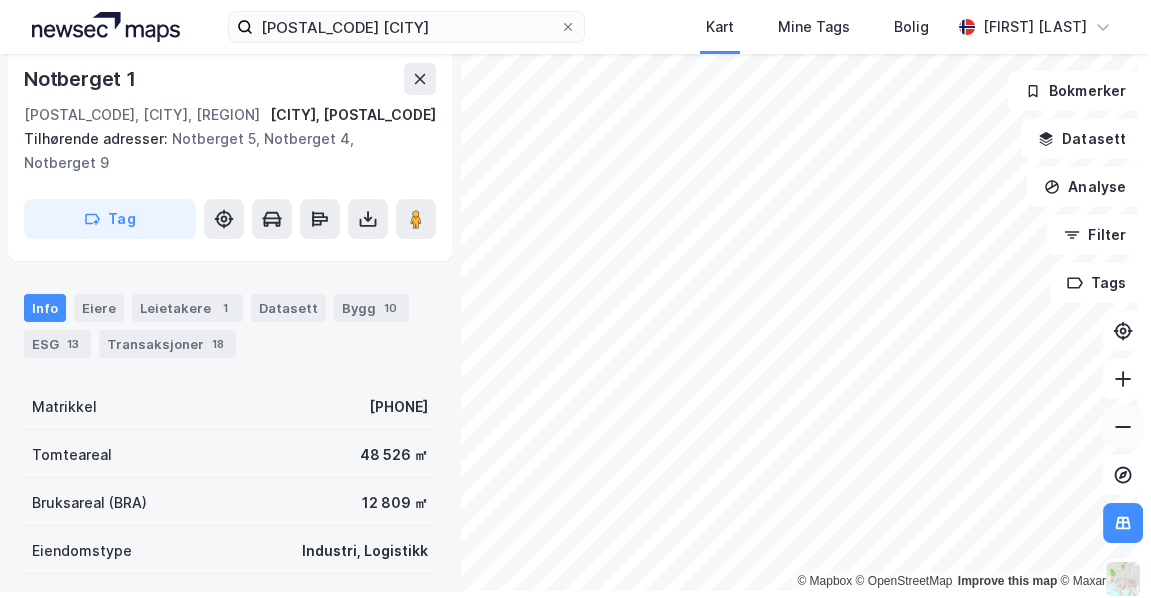 click at bounding box center (1123, 427) 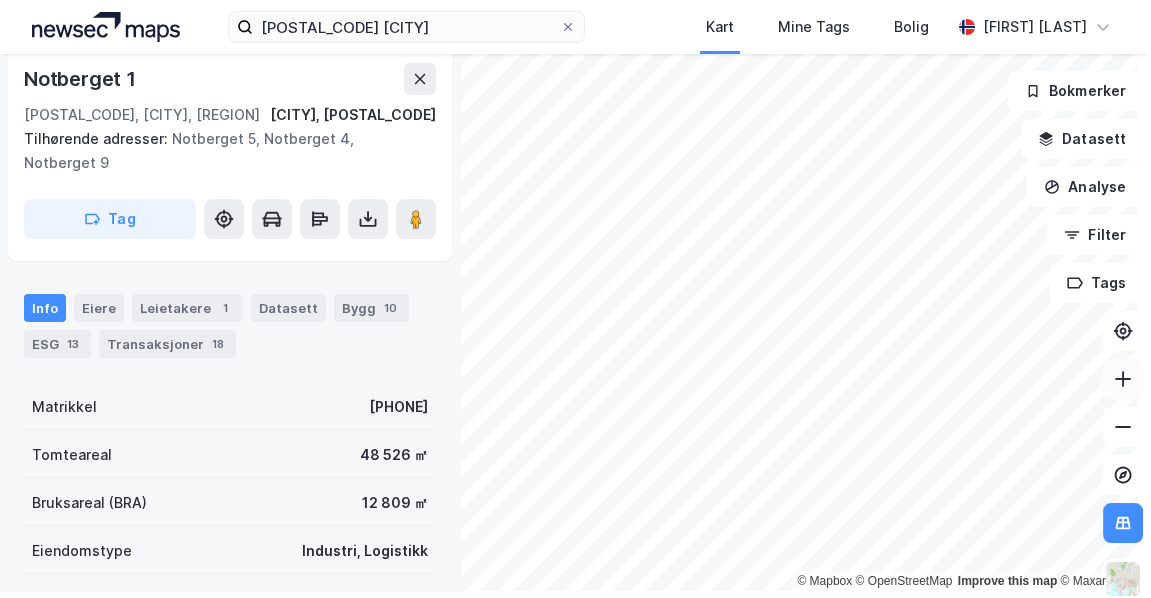 click 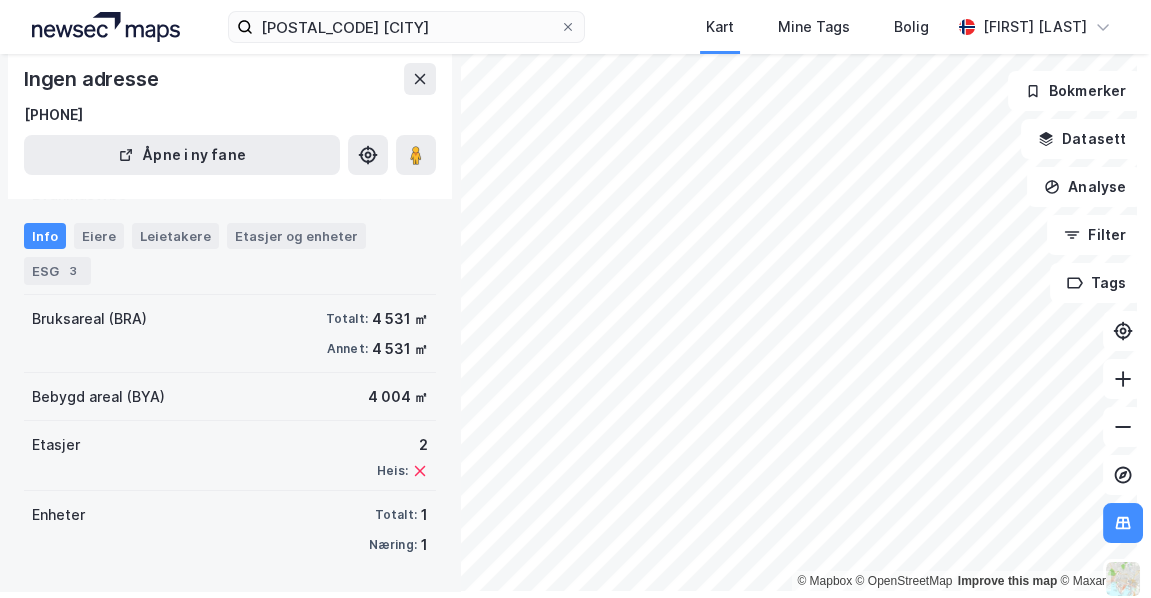 scroll, scrollTop: 0, scrollLeft: 0, axis: both 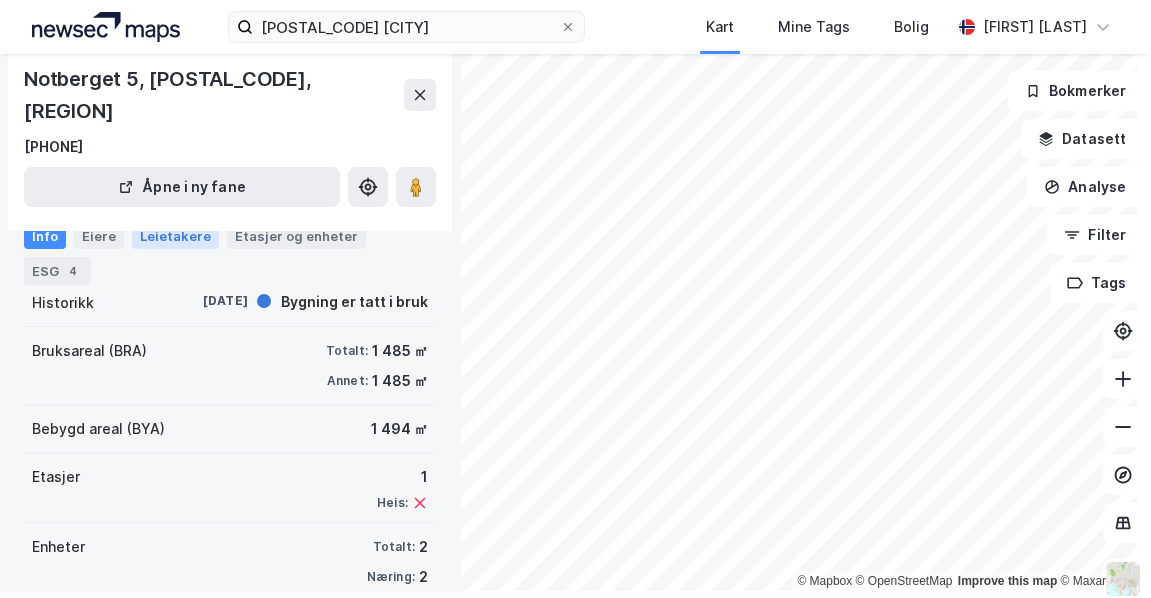 click on "Leietakere" at bounding box center [175, 236] 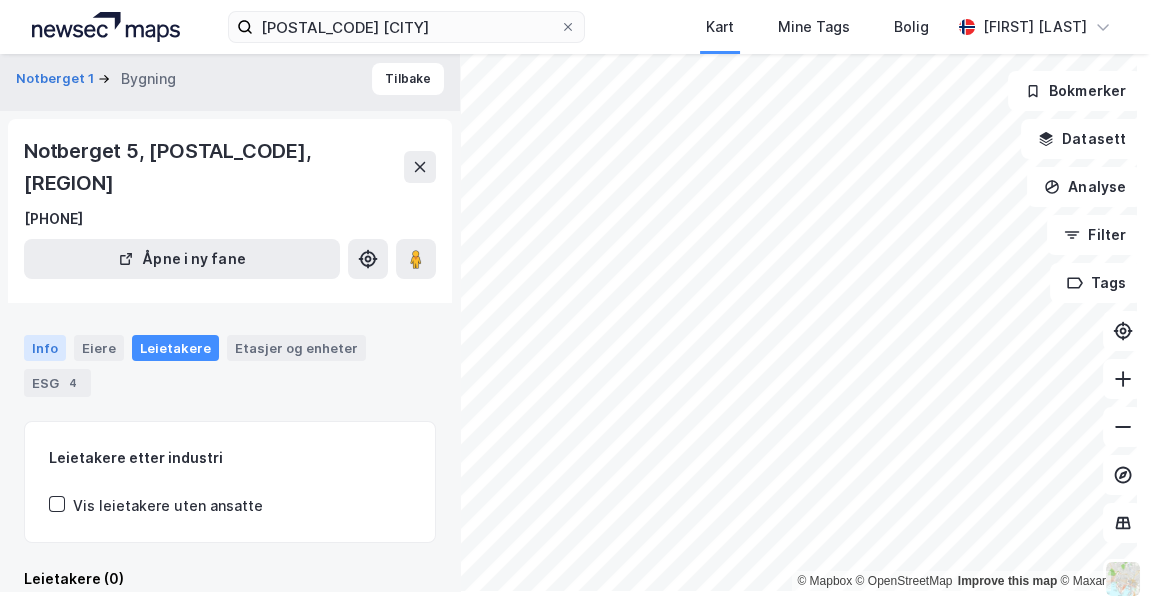 click on "Info" at bounding box center (45, 348) 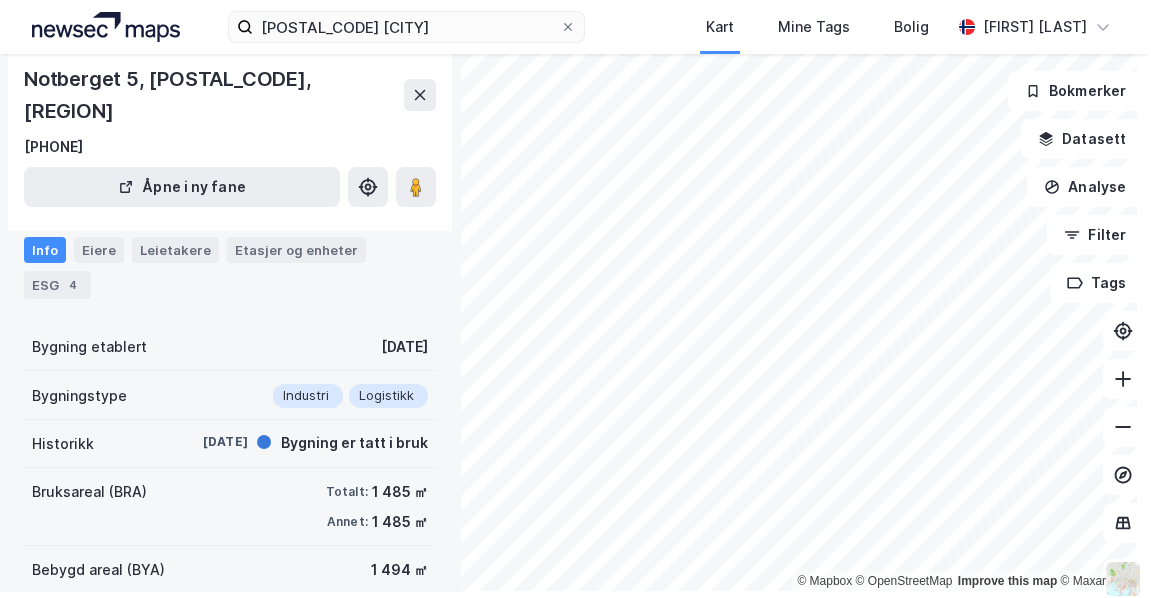 scroll, scrollTop: 99, scrollLeft: 0, axis: vertical 